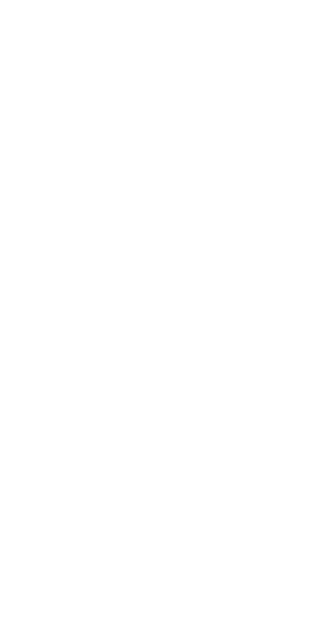 scroll, scrollTop: 0, scrollLeft: 0, axis: both 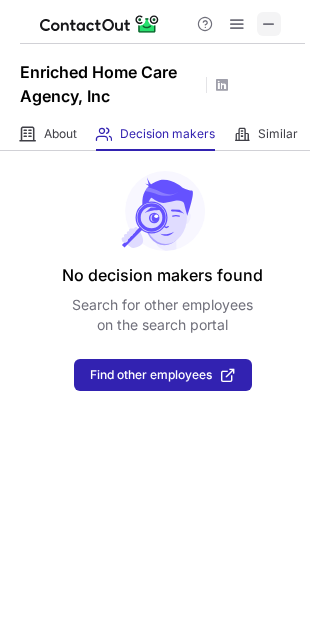click at bounding box center [269, 24] 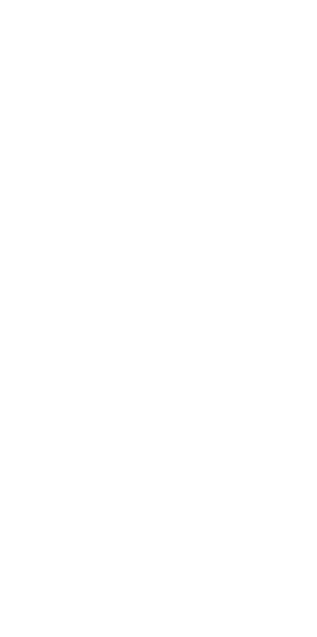 scroll, scrollTop: 0, scrollLeft: 0, axis: both 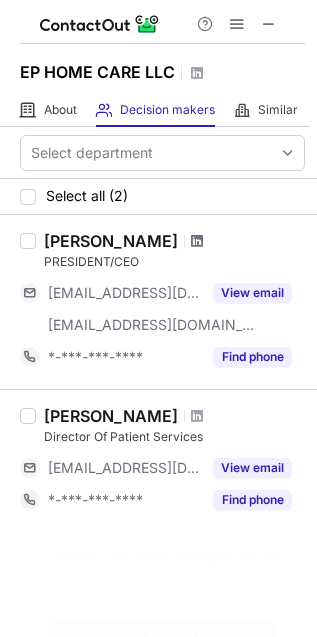 click at bounding box center (197, 241) 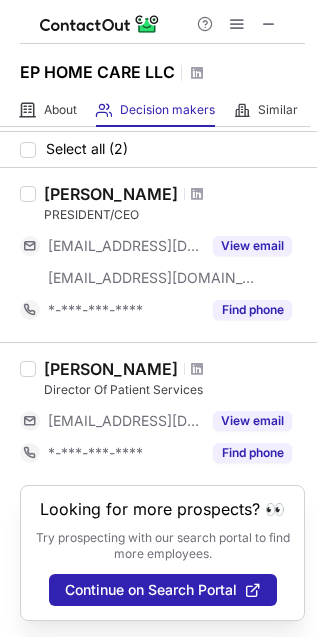 scroll, scrollTop: 66, scrollLeft: 0, axis: vertical 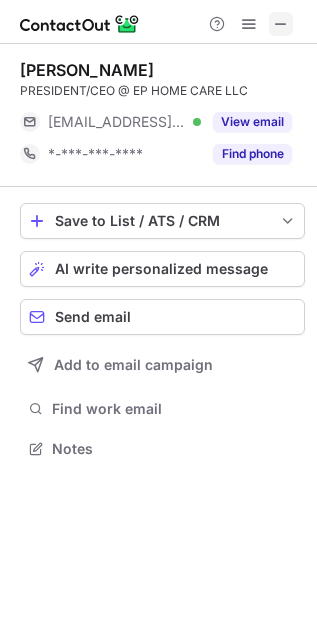 click at bounding box center (281, 24) 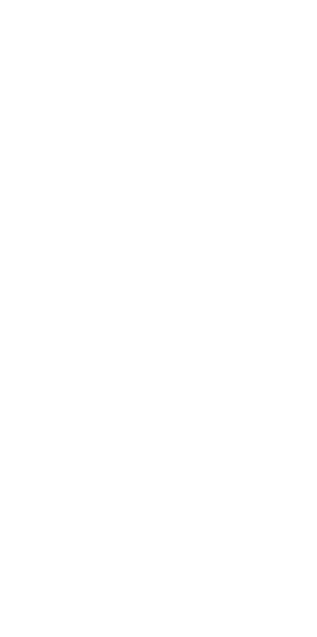 scroll, scrollTop: 0, scrollLeft: 0, axis: both 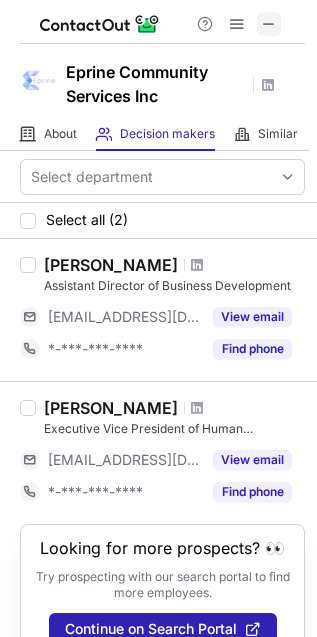 click at bounding box center [269, 24] 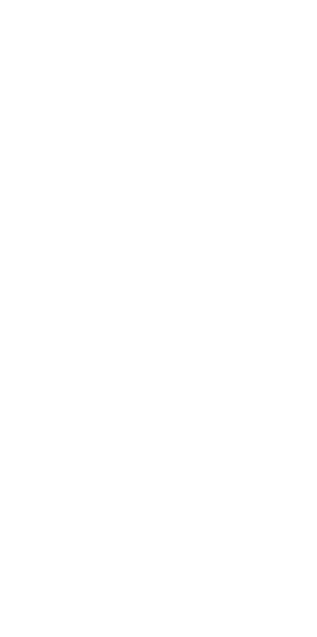 scroll, scrollTop: 0, scrollLeft: 0, axis: both 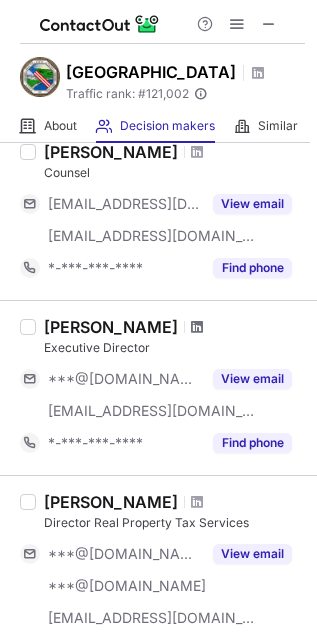 click at bounding box center (197, 327) 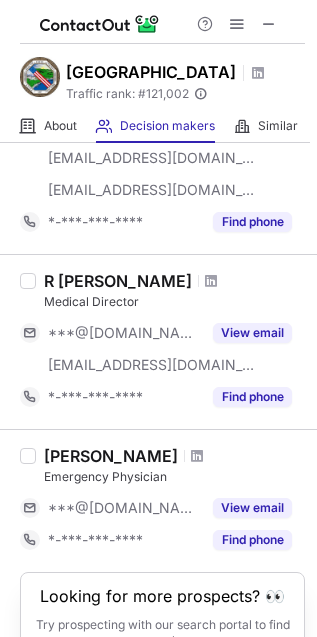 scroll, scrollTop: 1709, scrollLeft: 0, axis: vertical 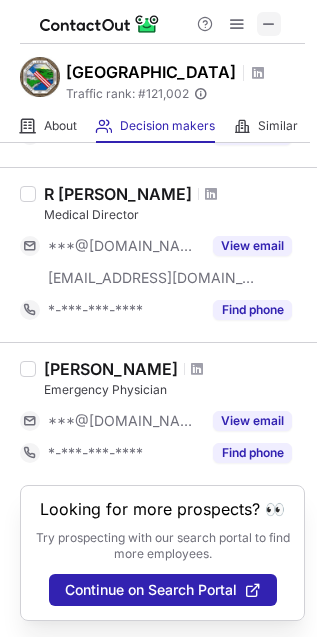 click at bounding box center (269, 24) 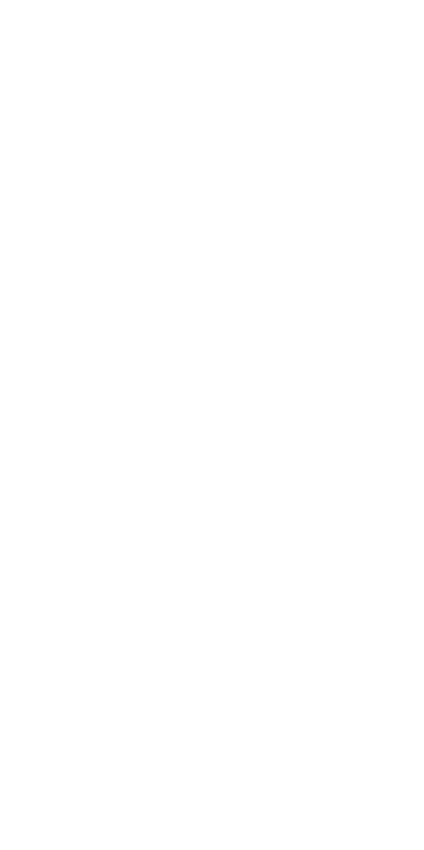 scroll, scrollTop: 0, scrollLeft: 0, axis: both 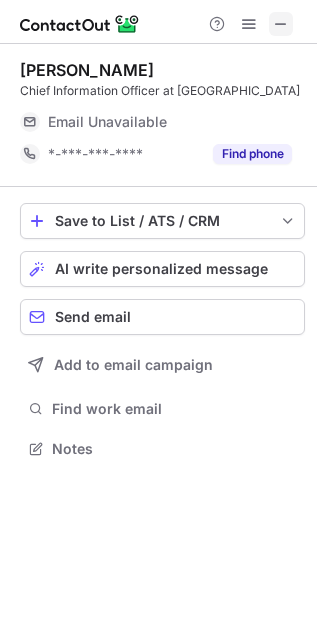 click at bounding box center [281, 24] 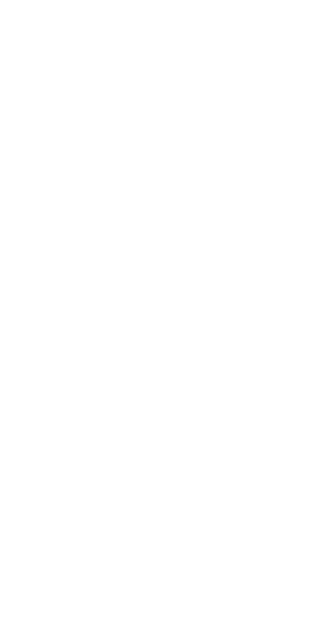 scroll, scrollTop: 0, scrollLeft: 0, axis: both 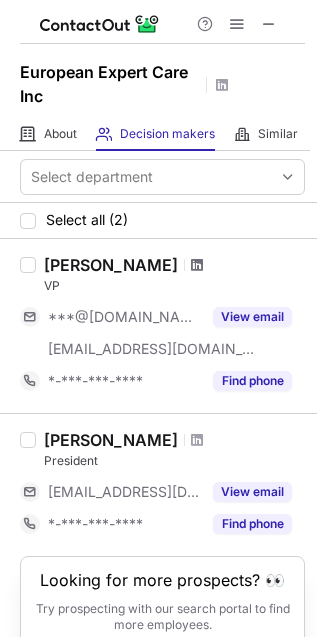click at bounding box center [197, 265] 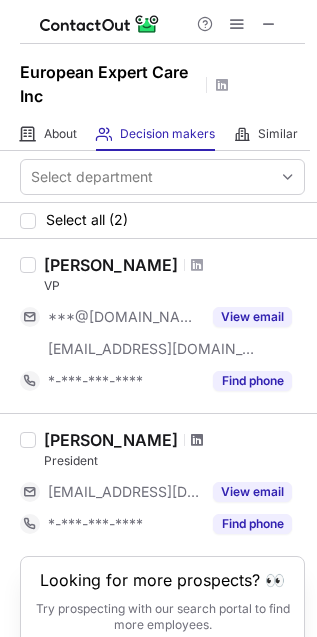 click at bounding box center [197, 440] 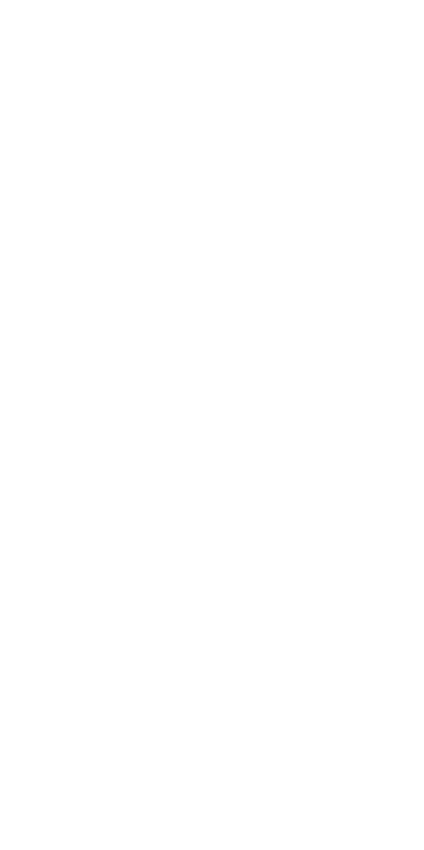 scroll, scrollTop: 0, scrollLeft: 0, axis: both 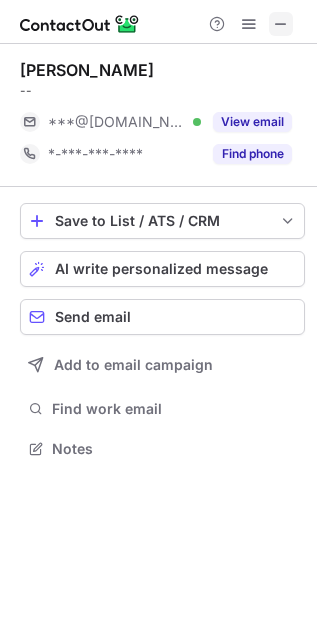 click at bounding box center (281, 24) 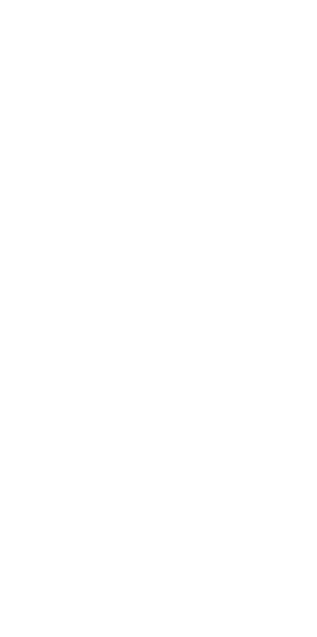 scroll, scrollTop: 0, scrollLeft: 0, axis: both 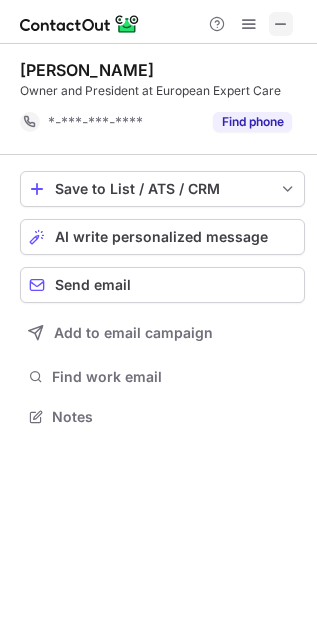 click at bounding box center (281, 24) 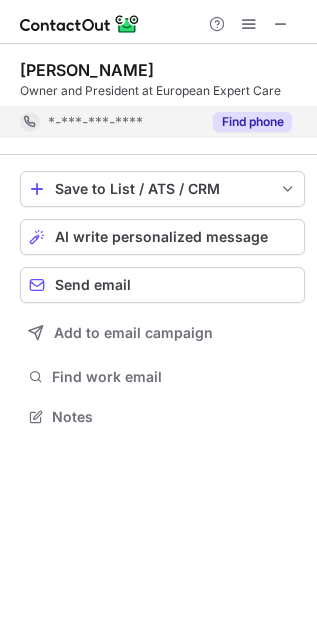click on "Find phone" at bounding box center [252, 122] 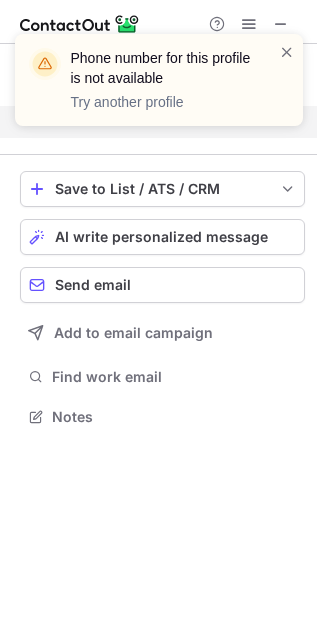 scroll, scrollTop: 370, scrollLeft: 317, axis: both 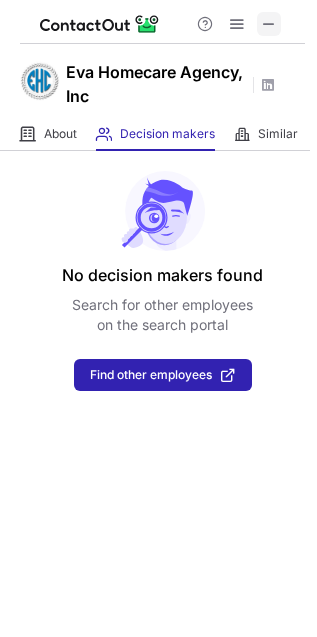 click at bounding box center [269, 24] 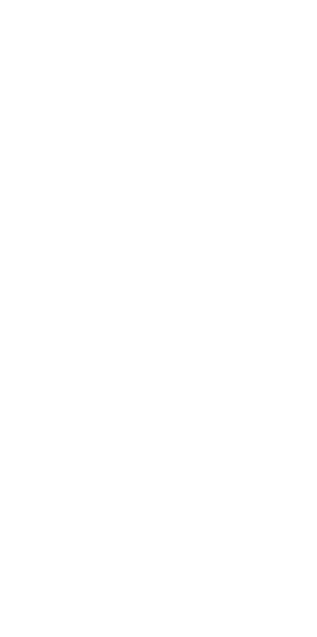 scroll, scrollTop: 0, scrollLeft: 0, axis: both 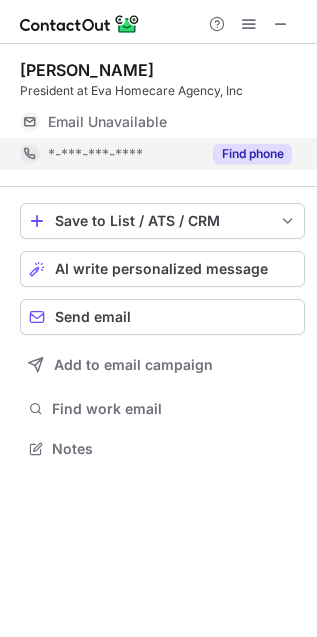 click on "Find phone" at bounding box center (252, 154) 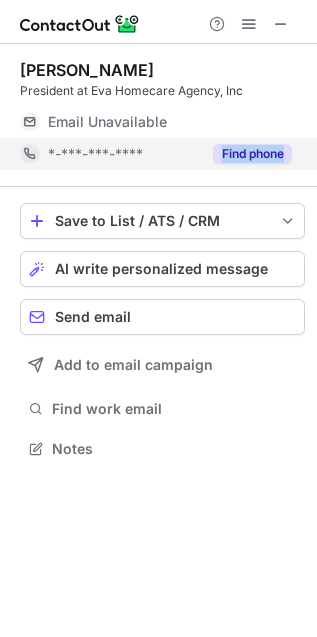 click on "*-***-***-****" at bounding box center [124, 154] 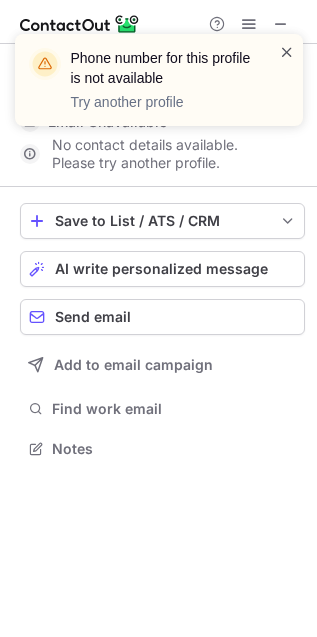 click at bounding box center (287, 52) 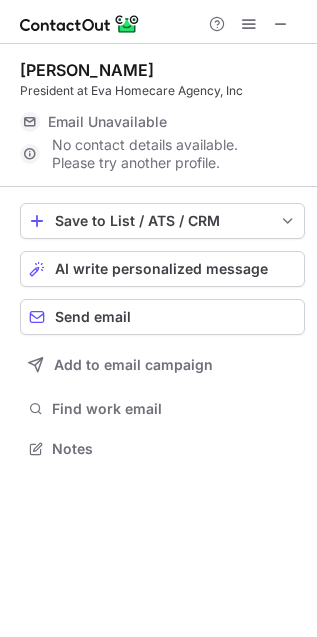 click on "Phone number for this profile is not available Try another profile" at bounding box center (159, 88) 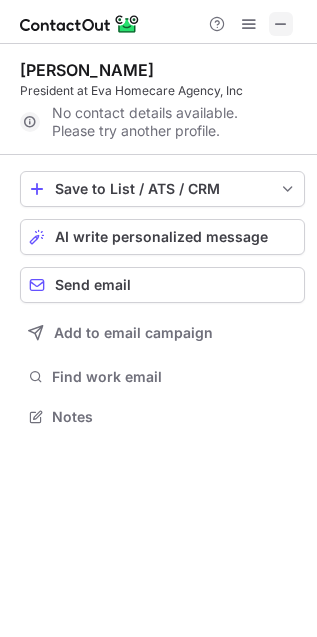 scroll, scrollTop: 402, scrollLeft: 317, axis: both 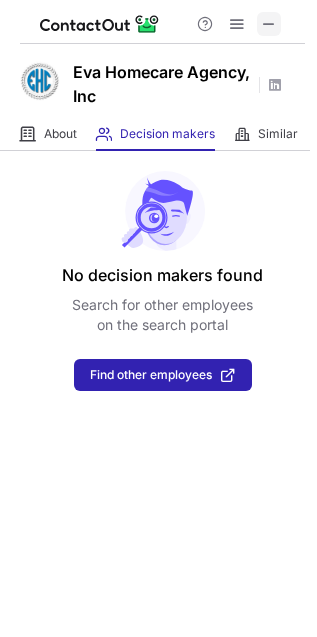 click at bounding box center [269, 24] 